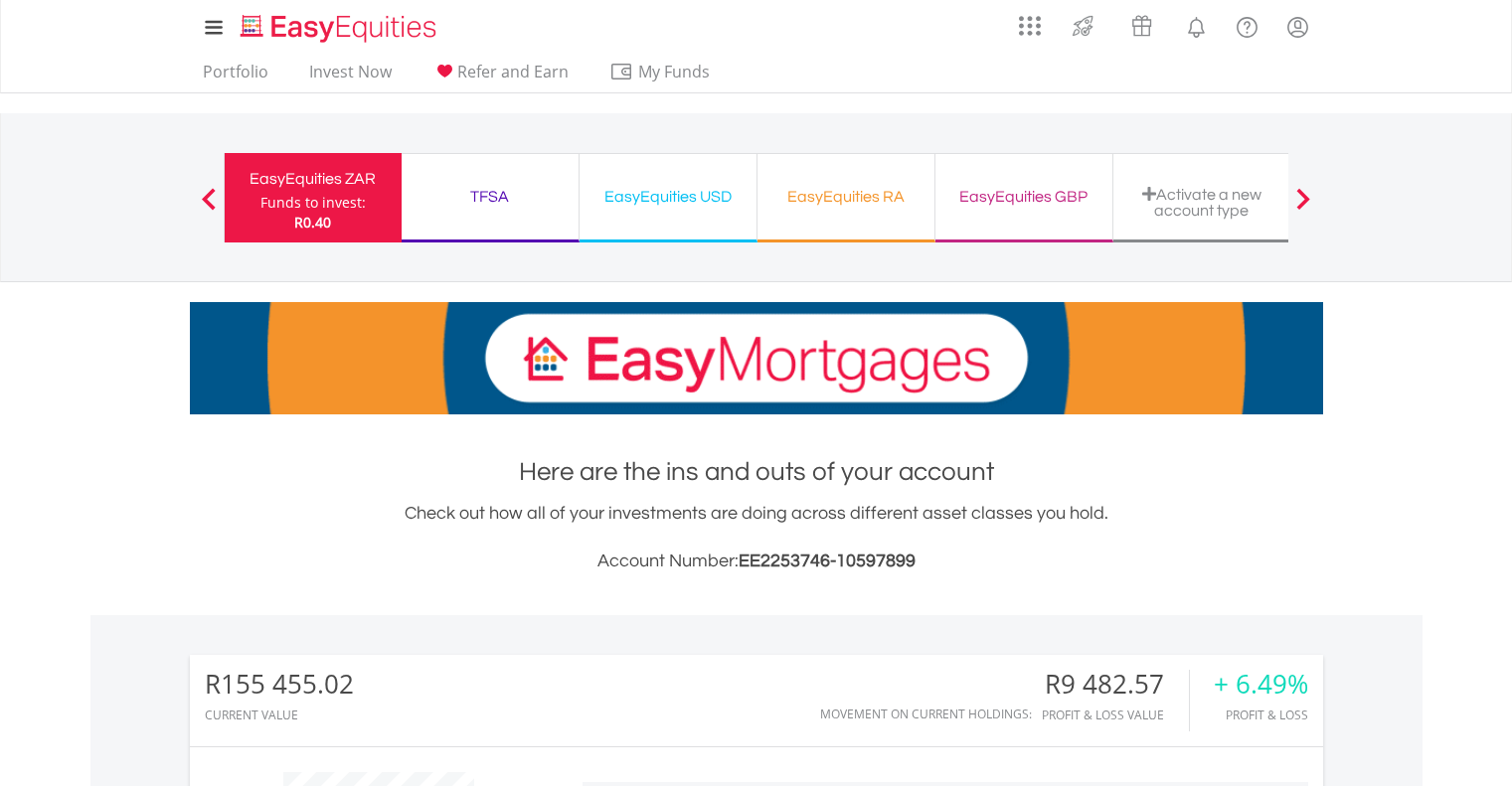 scroll, scrollTop: 1472, scrollLeft: 0, axis: vertical 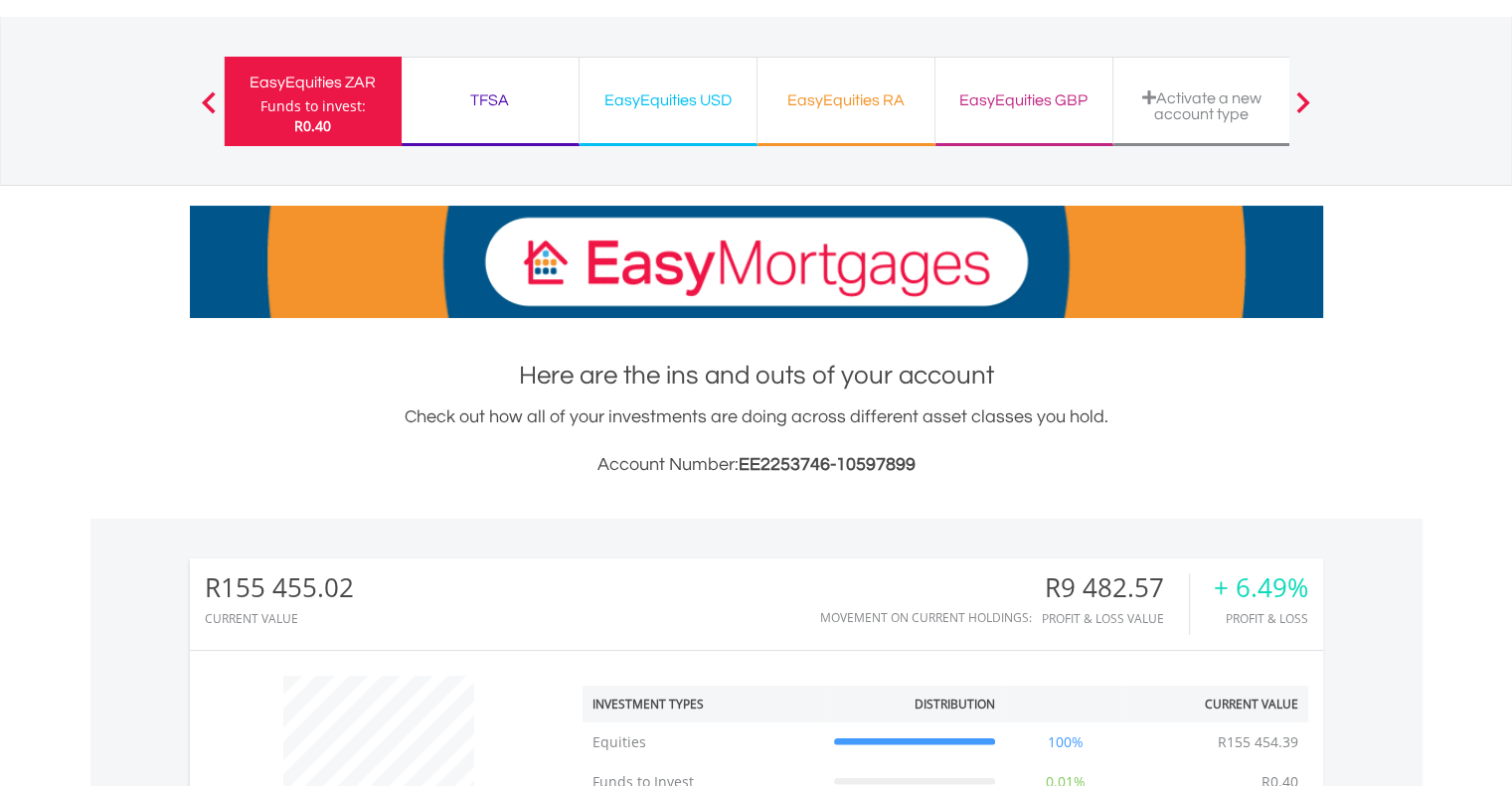 click on "TFSA
Funds to invest:
R0.40" at bounding box center (490, 101) 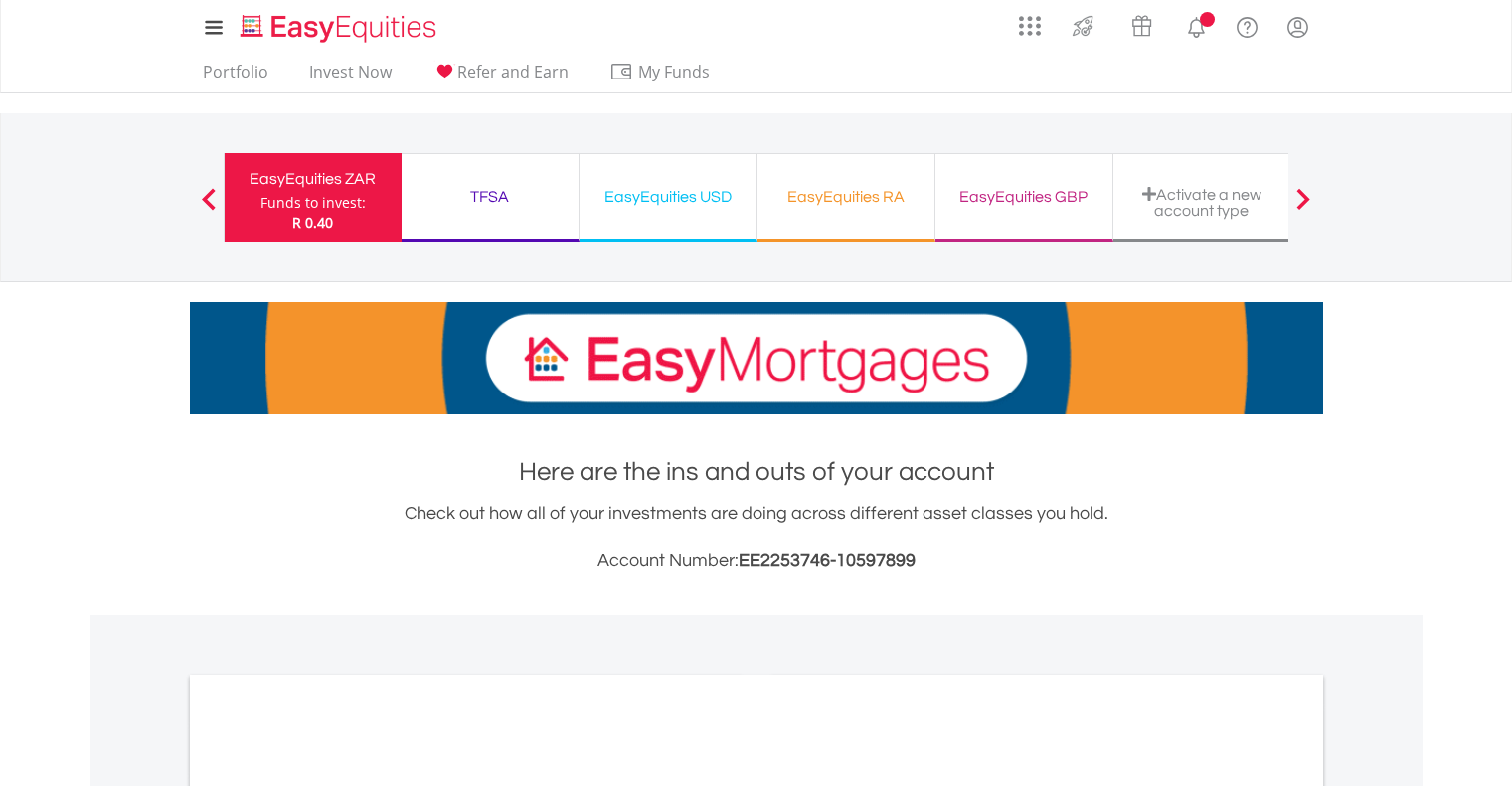 scroll, scrollTop: 0, scrollLeft: 0, axis: both 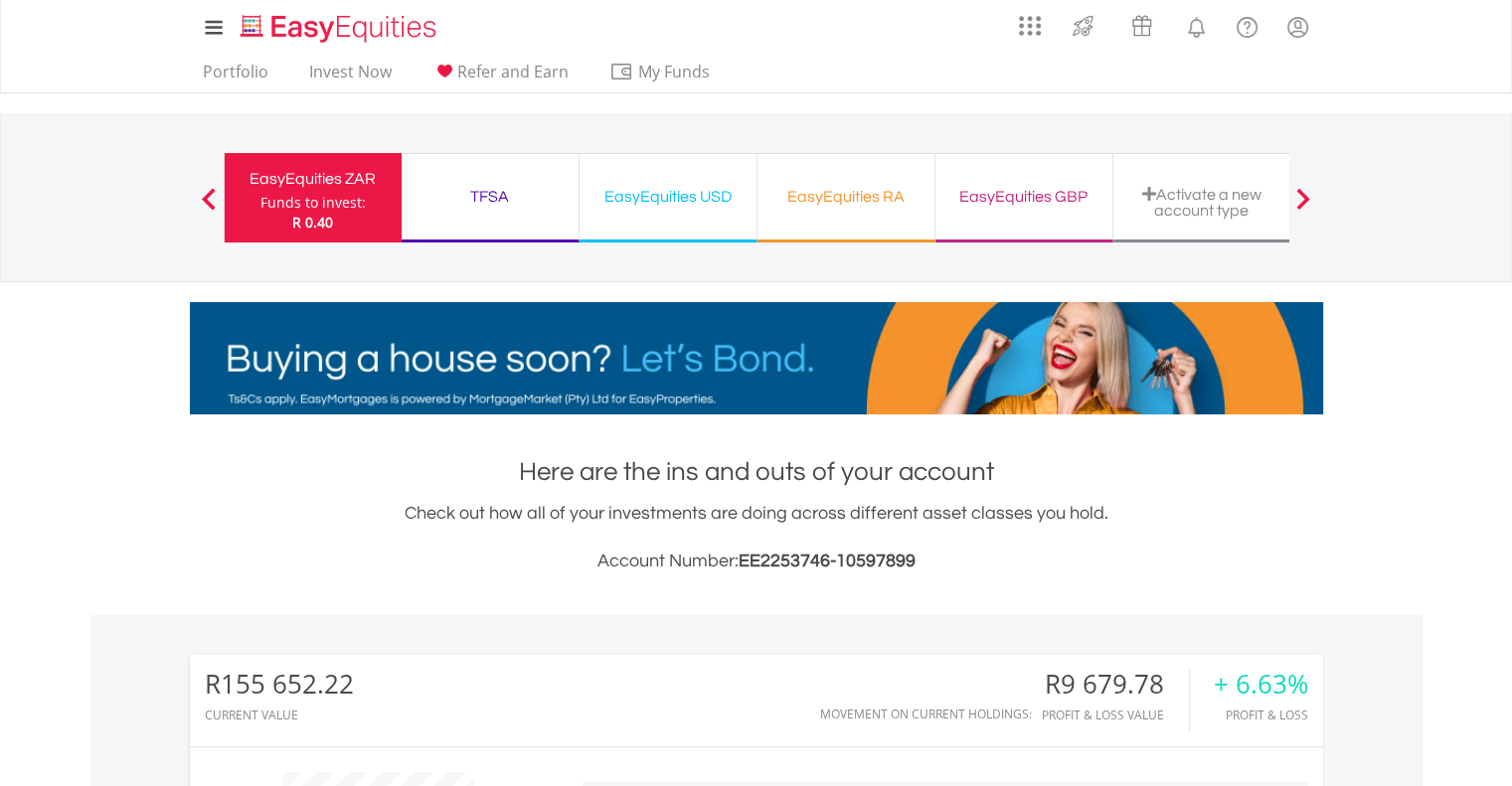 click on "TFSA" at bounding box center (490, 197) 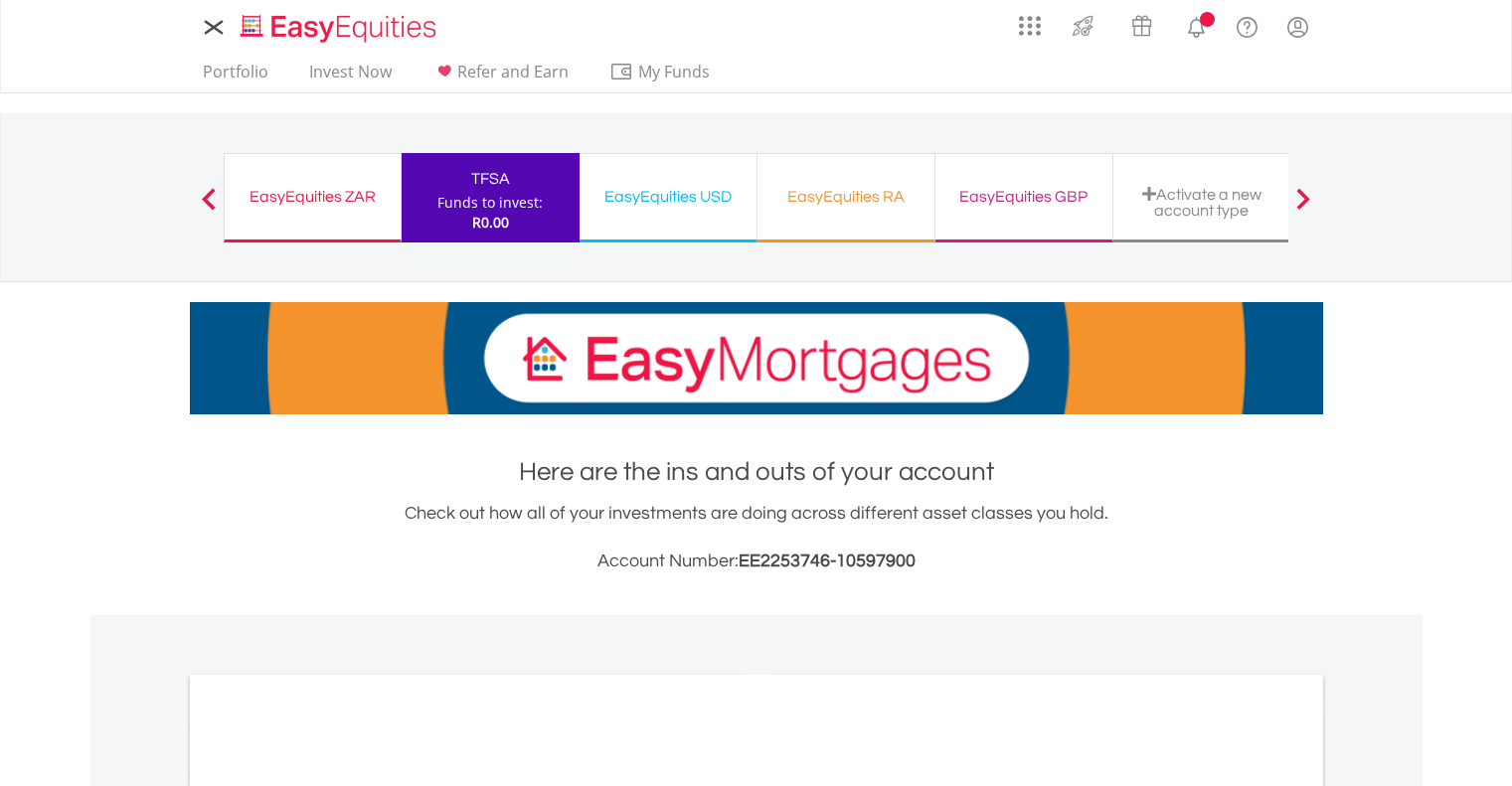 scroll, scrollTop: 0, scrollLeft: 0, axis: both 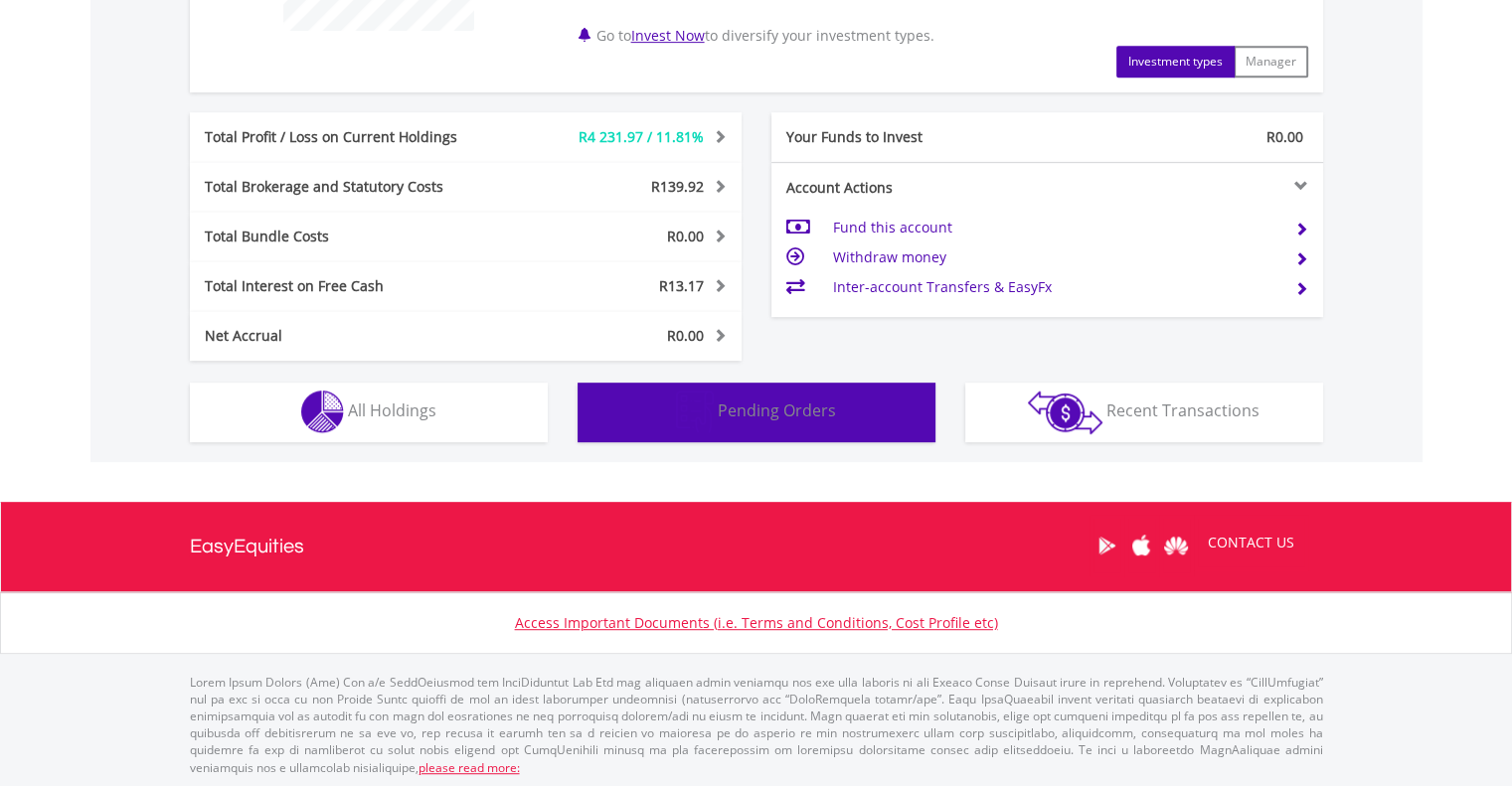 click on "Pending Orders" at bounding box center (776, 410) 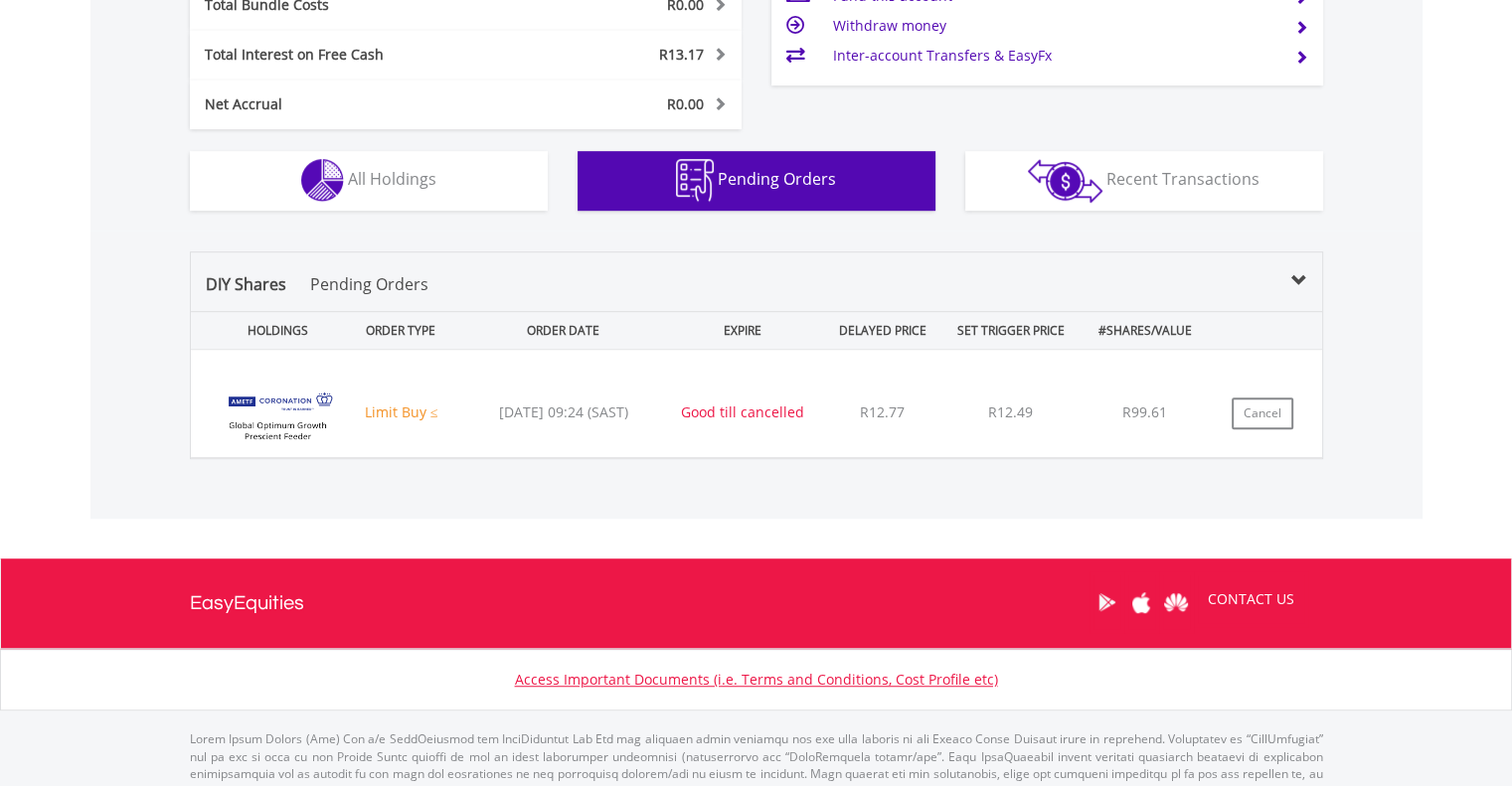 scroll, scrollTop: 1220, scrollLeft: 0, axis: vertical 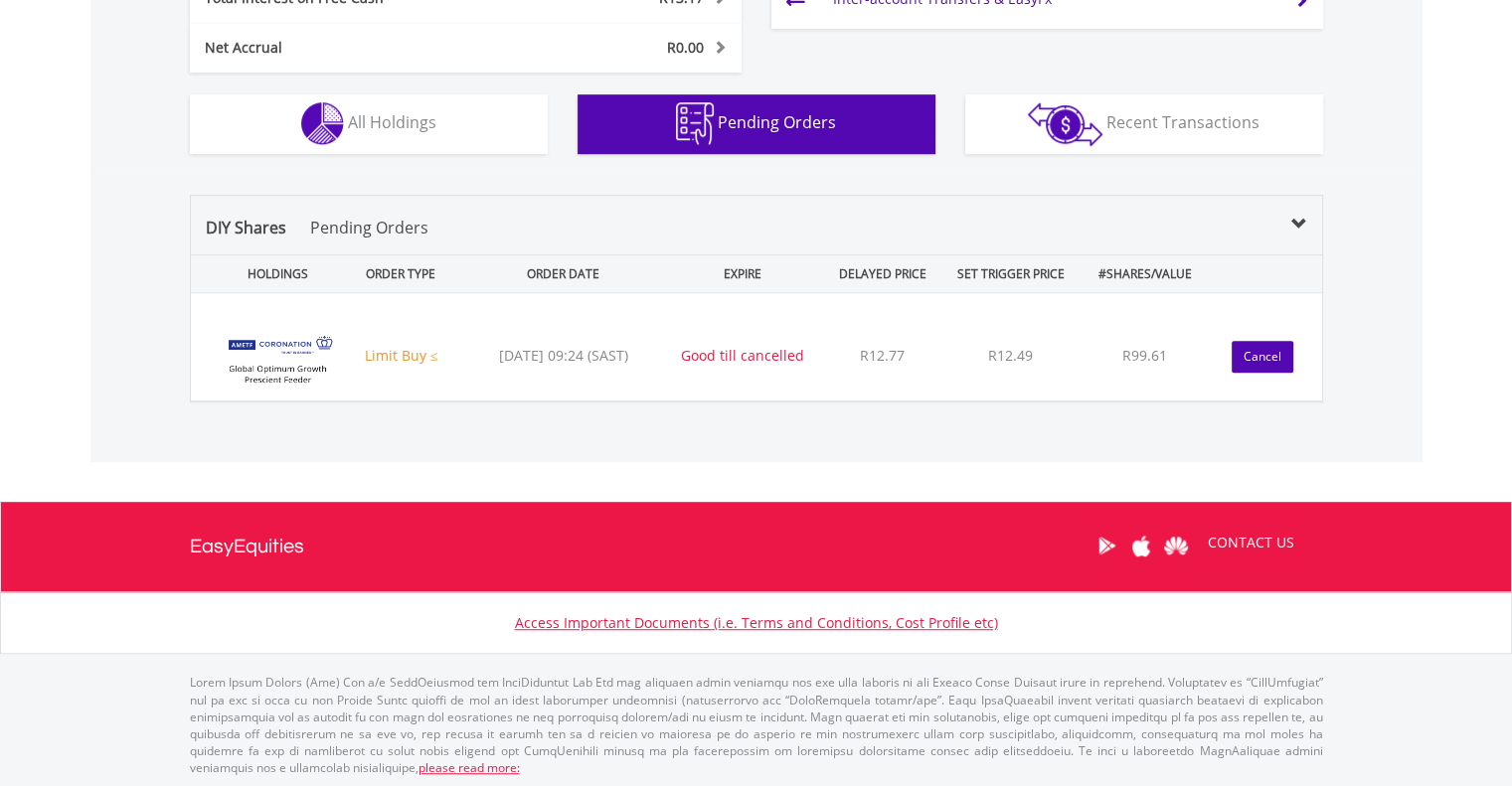 click on "Cancel" at bounding box center (1262, 357) 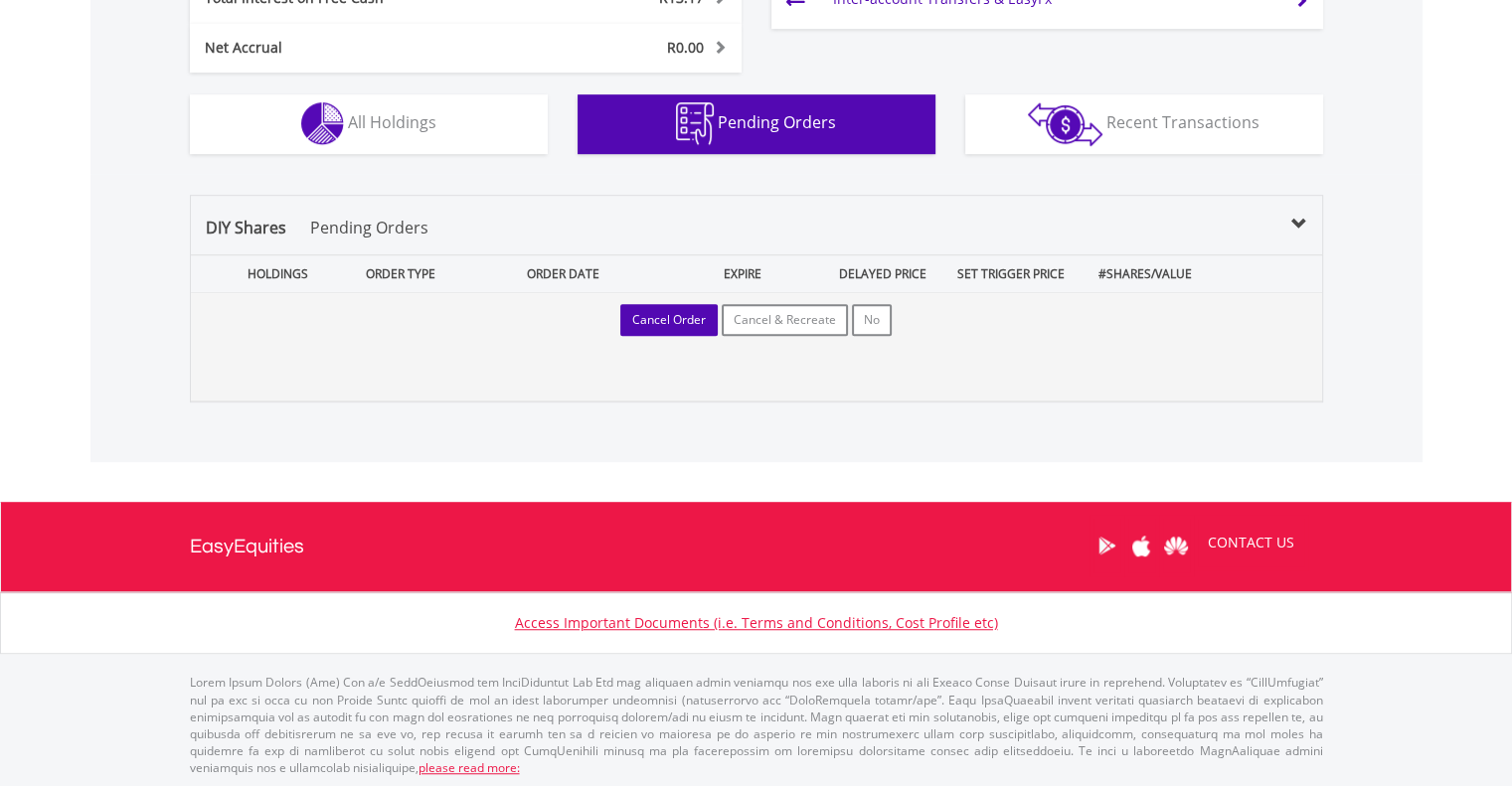 click on "Cancel Order" at bounding box center [669, 320] 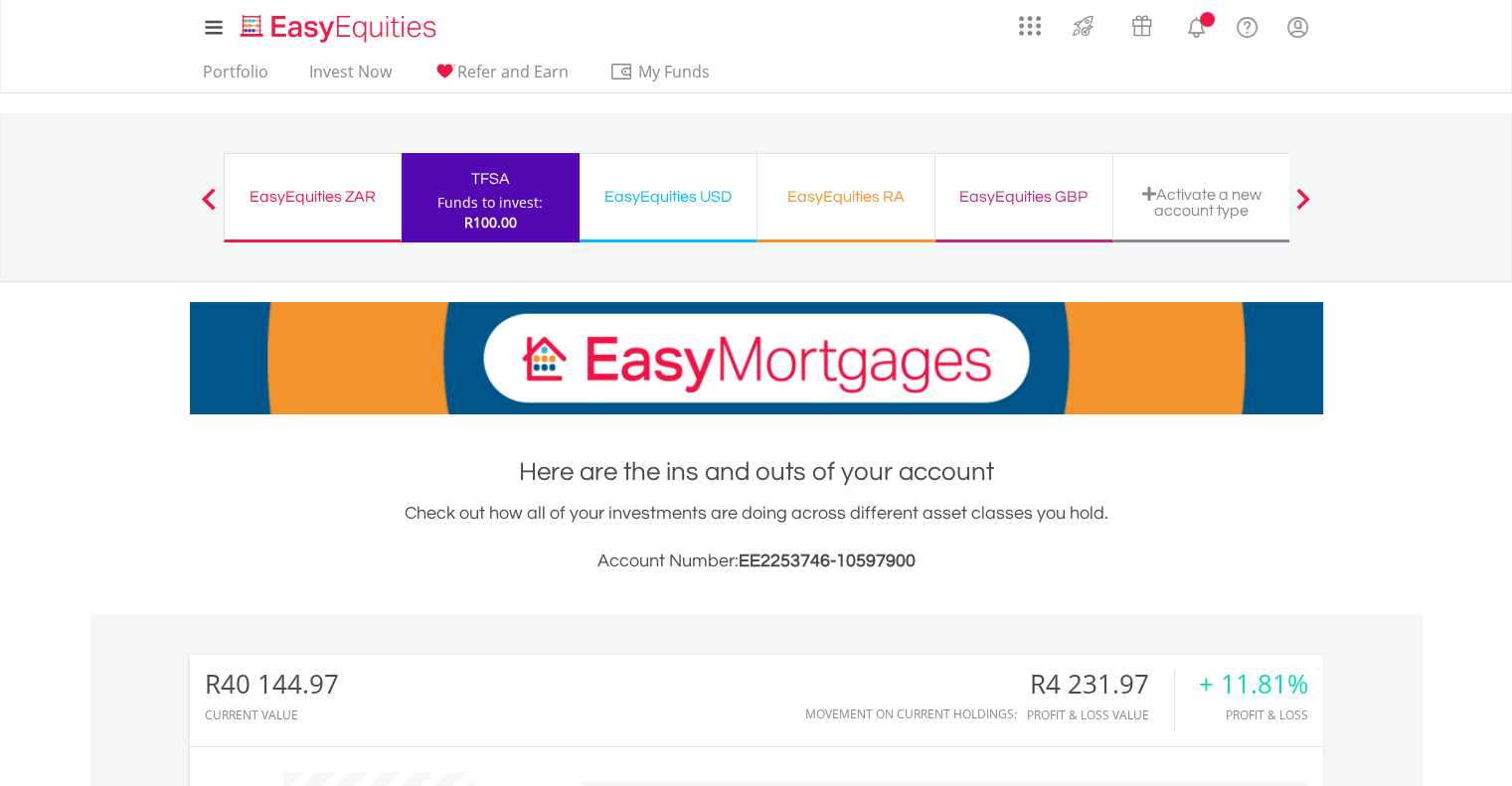 scroll, scrollTop: 1003, scrollLeft: 0, axis: vertical 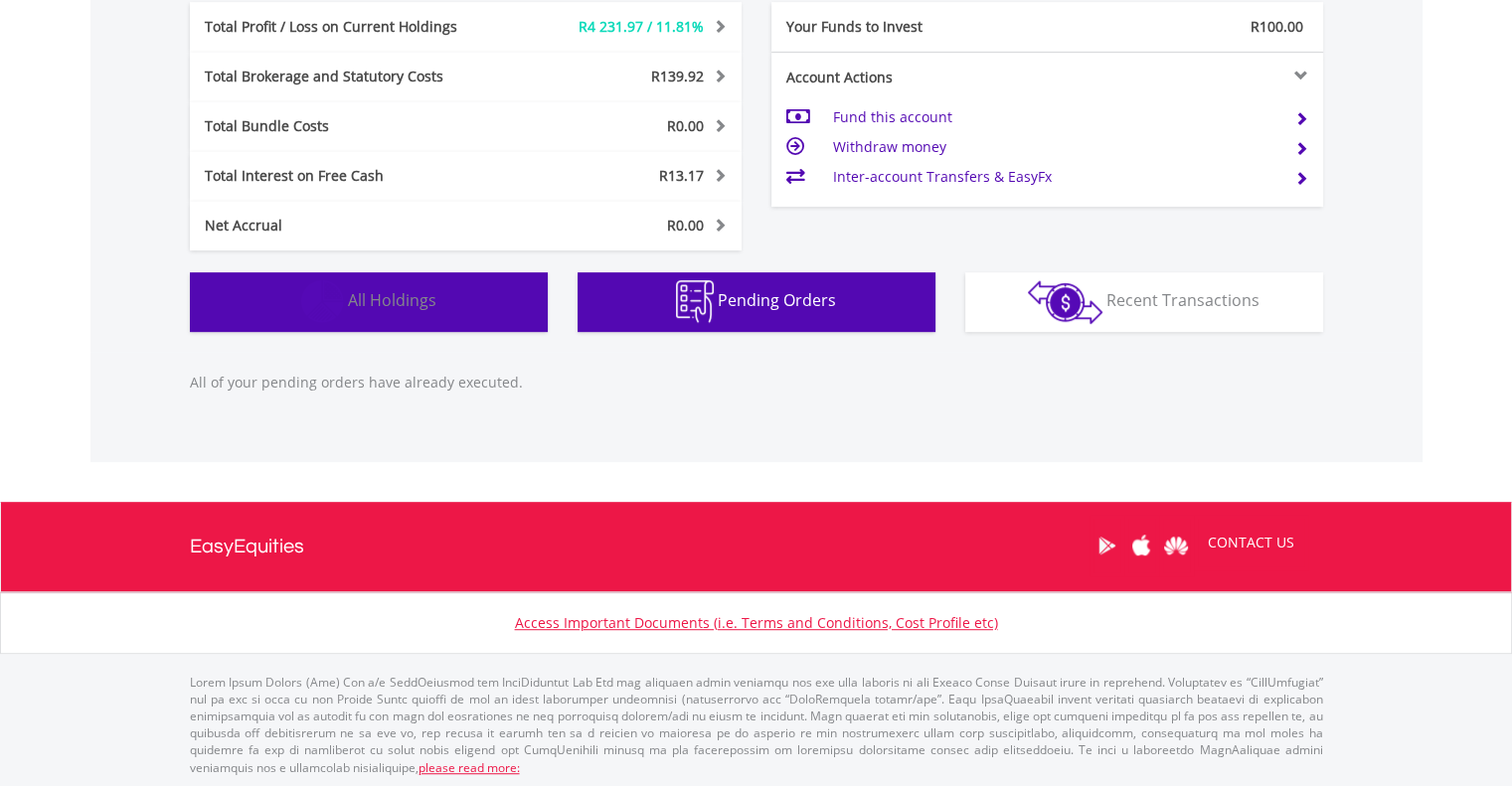 click on "All Holdings" at bounding box center [392, 300] 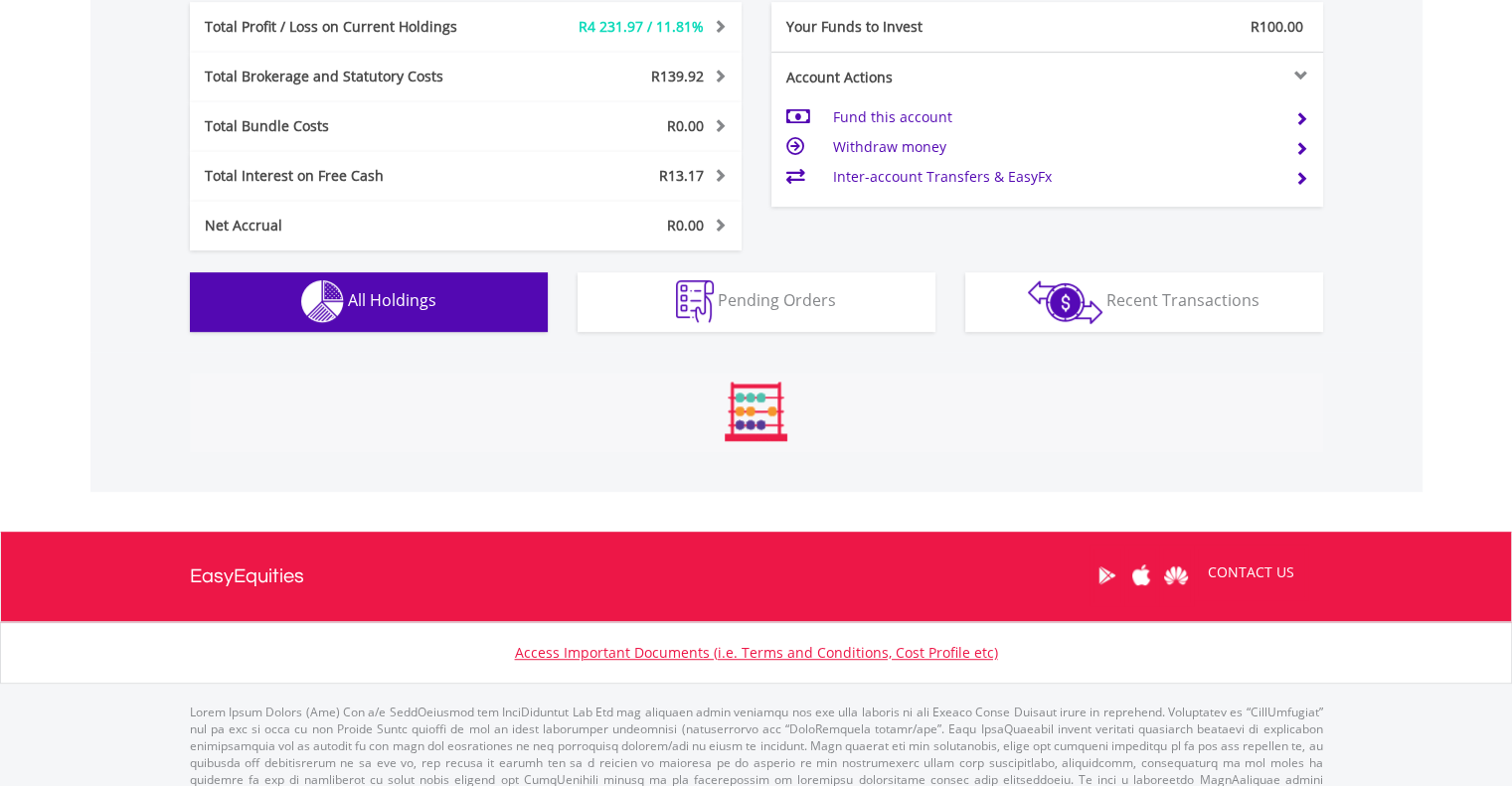 scroll, scrollTop: 1392, scrollLeft: 0, axis: vertical 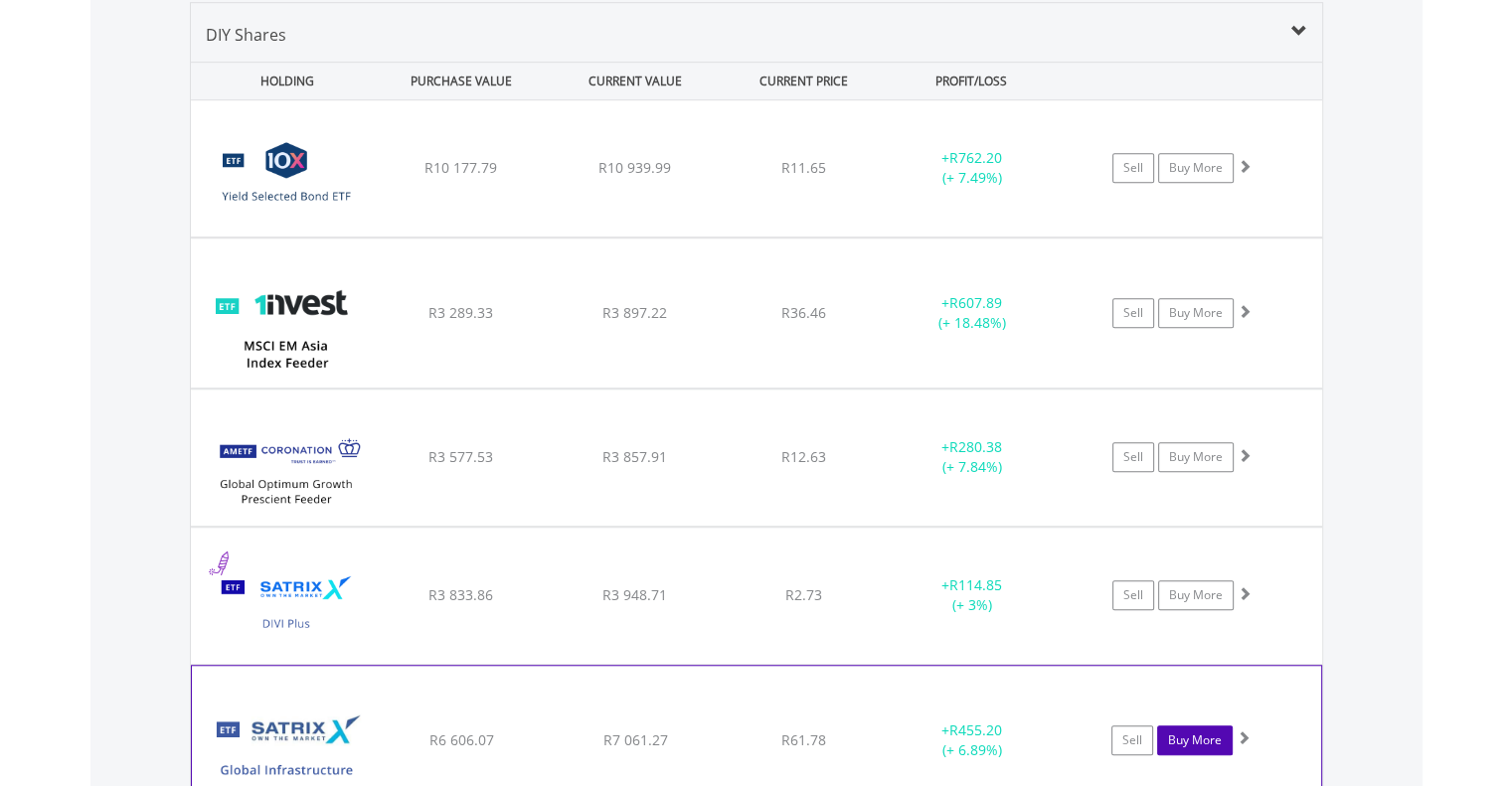 click on "Buy More" at bounding box center [1195, 740] 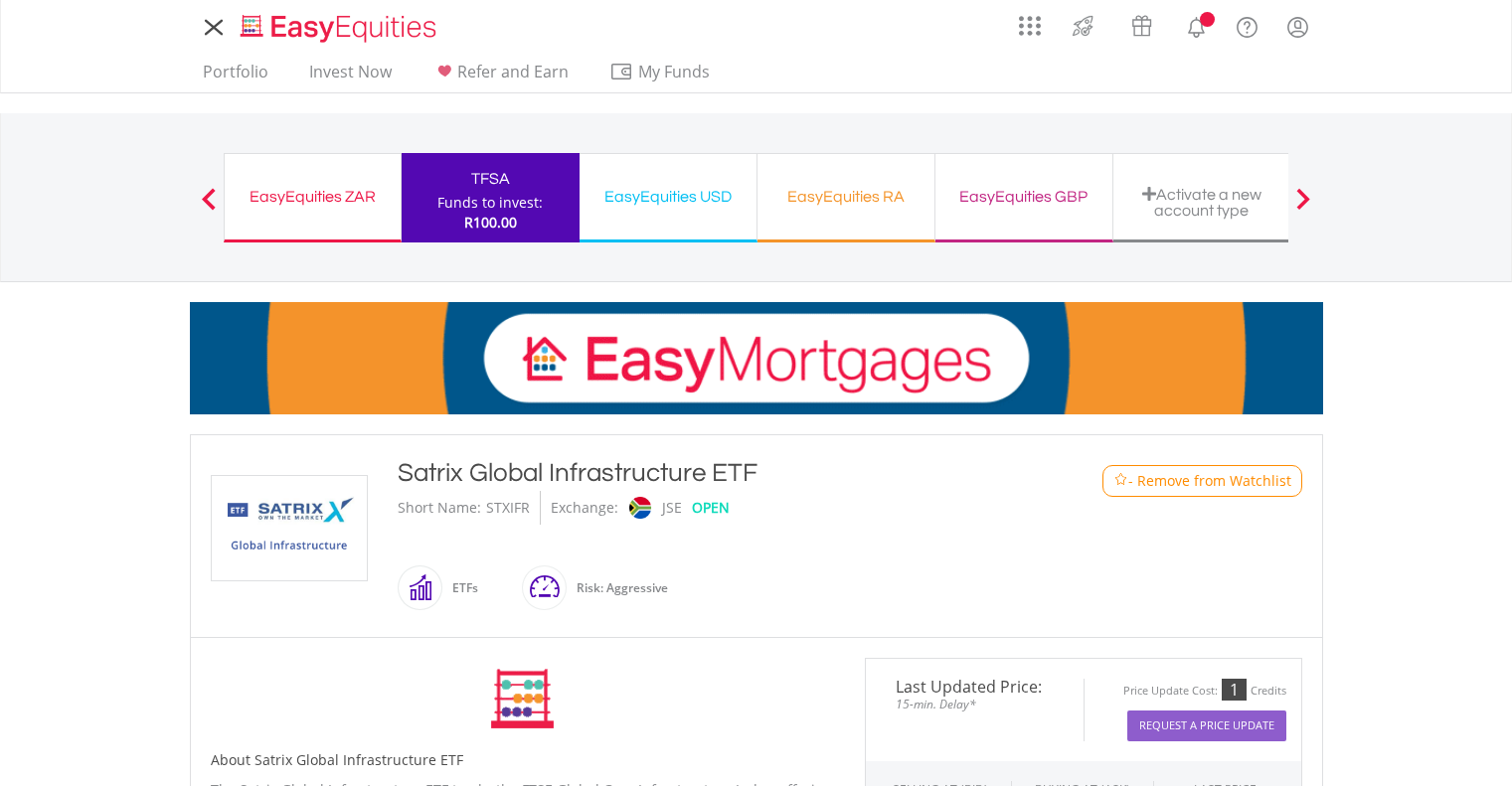 scroll, scrollTop: 0, scrollLeft: 0, axis: both 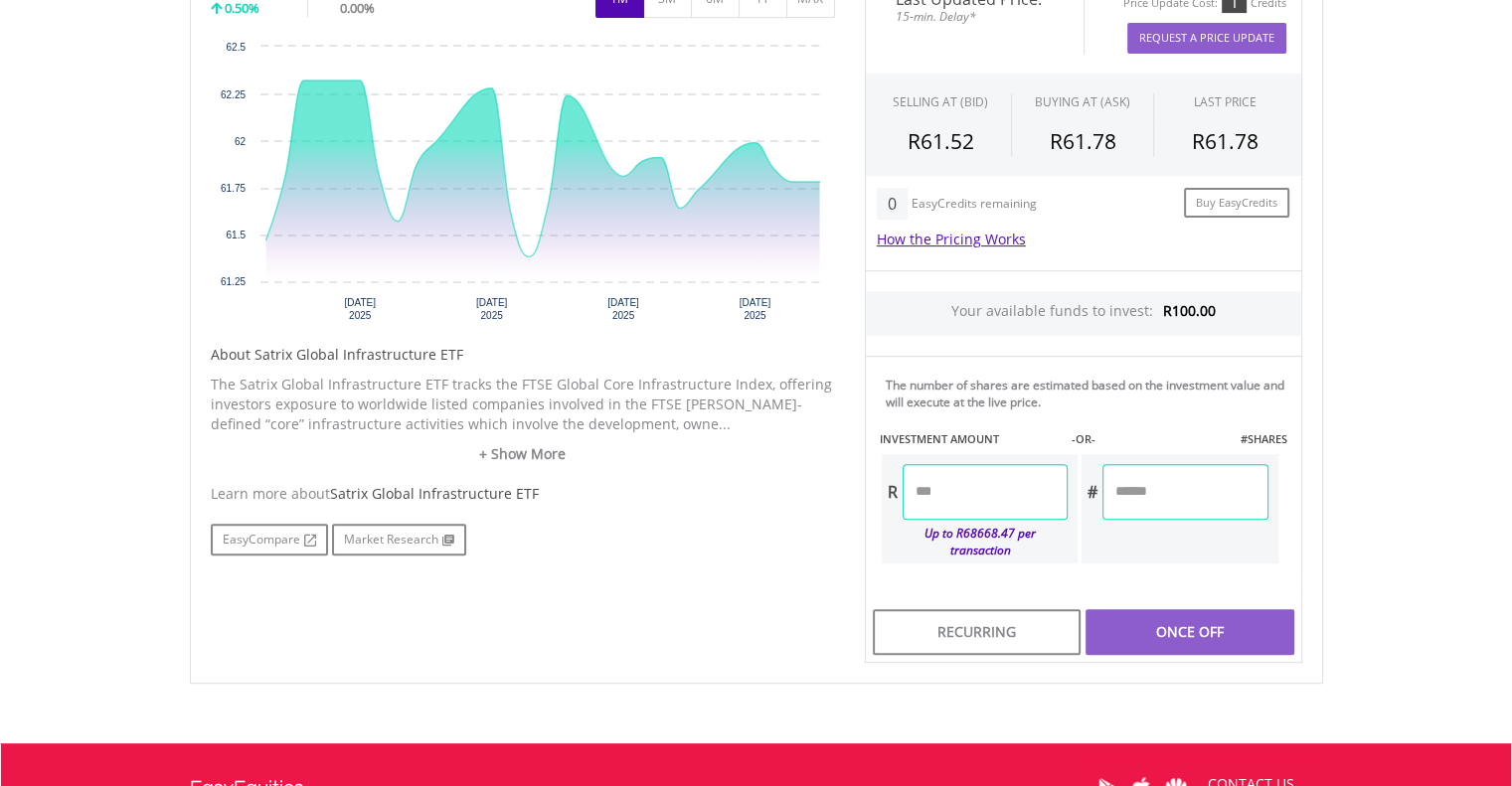 click at bounding box center (985, 492) 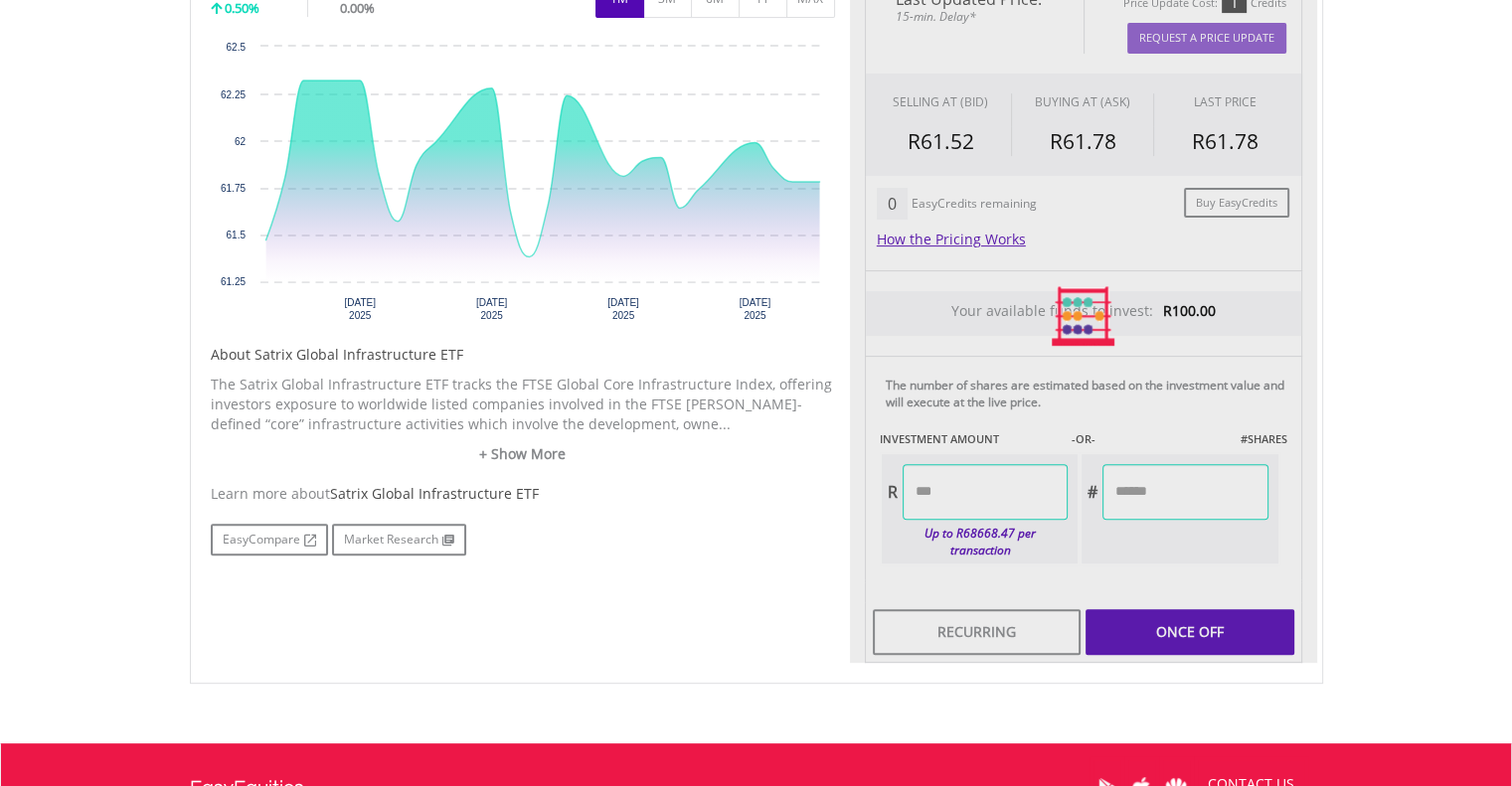 type on "******" 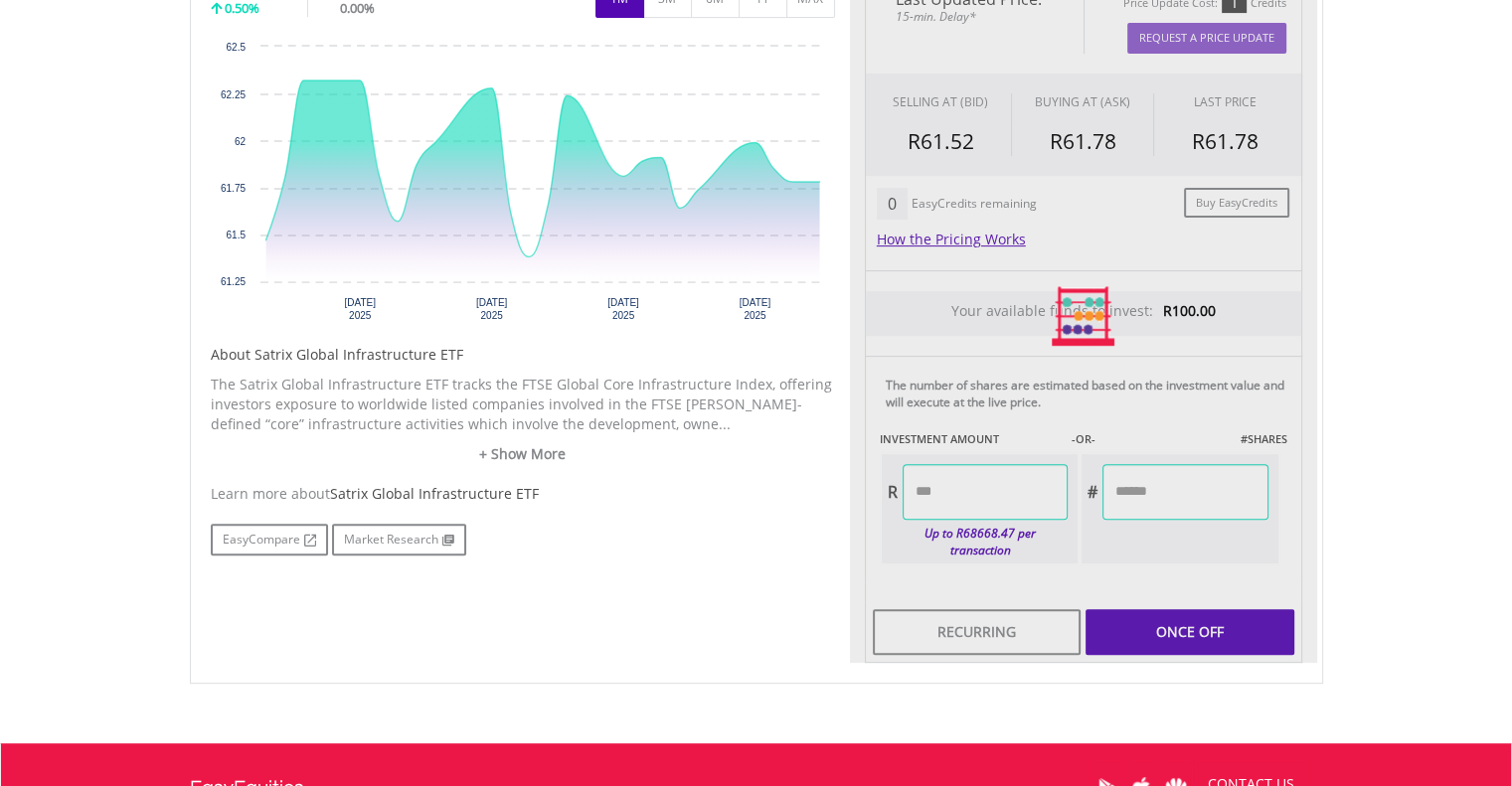 type on "******" 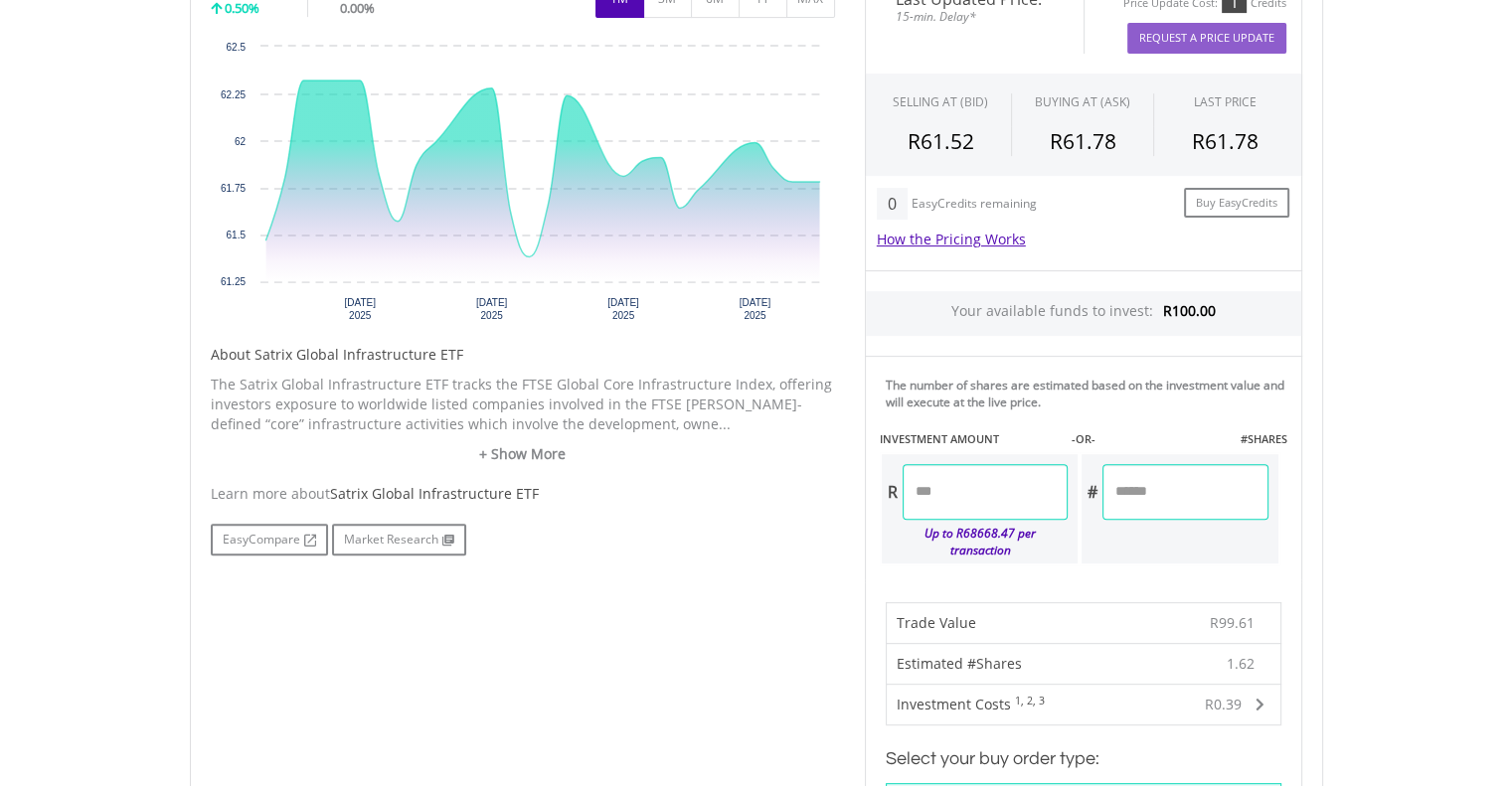 scroll, scrollTop: 1375, scrollLeft: 0, axis: vertical 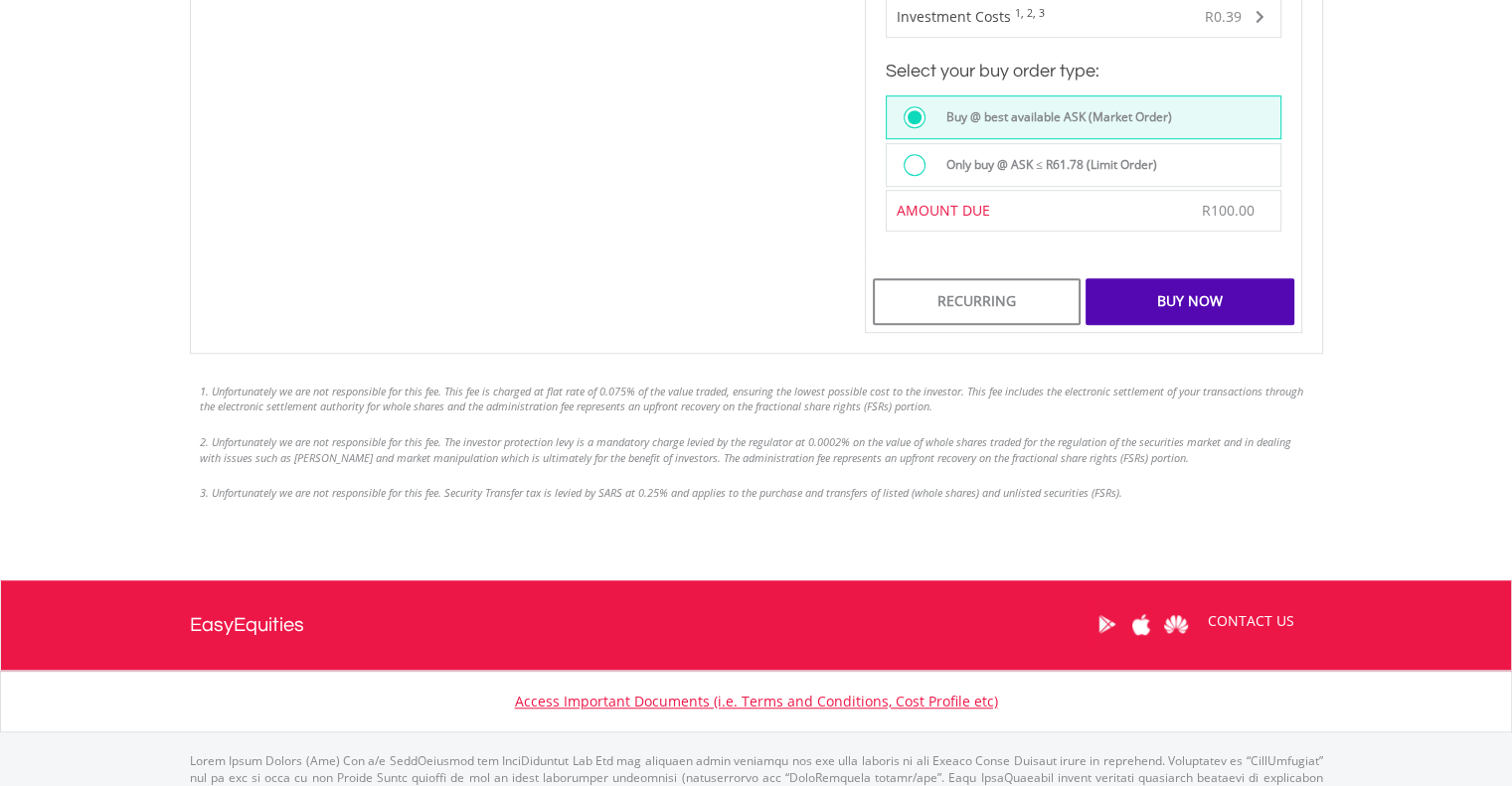 click on "Only buy @ ASK ≤ R61.78 (Limit Order)" at bounding box center (1046, 165) 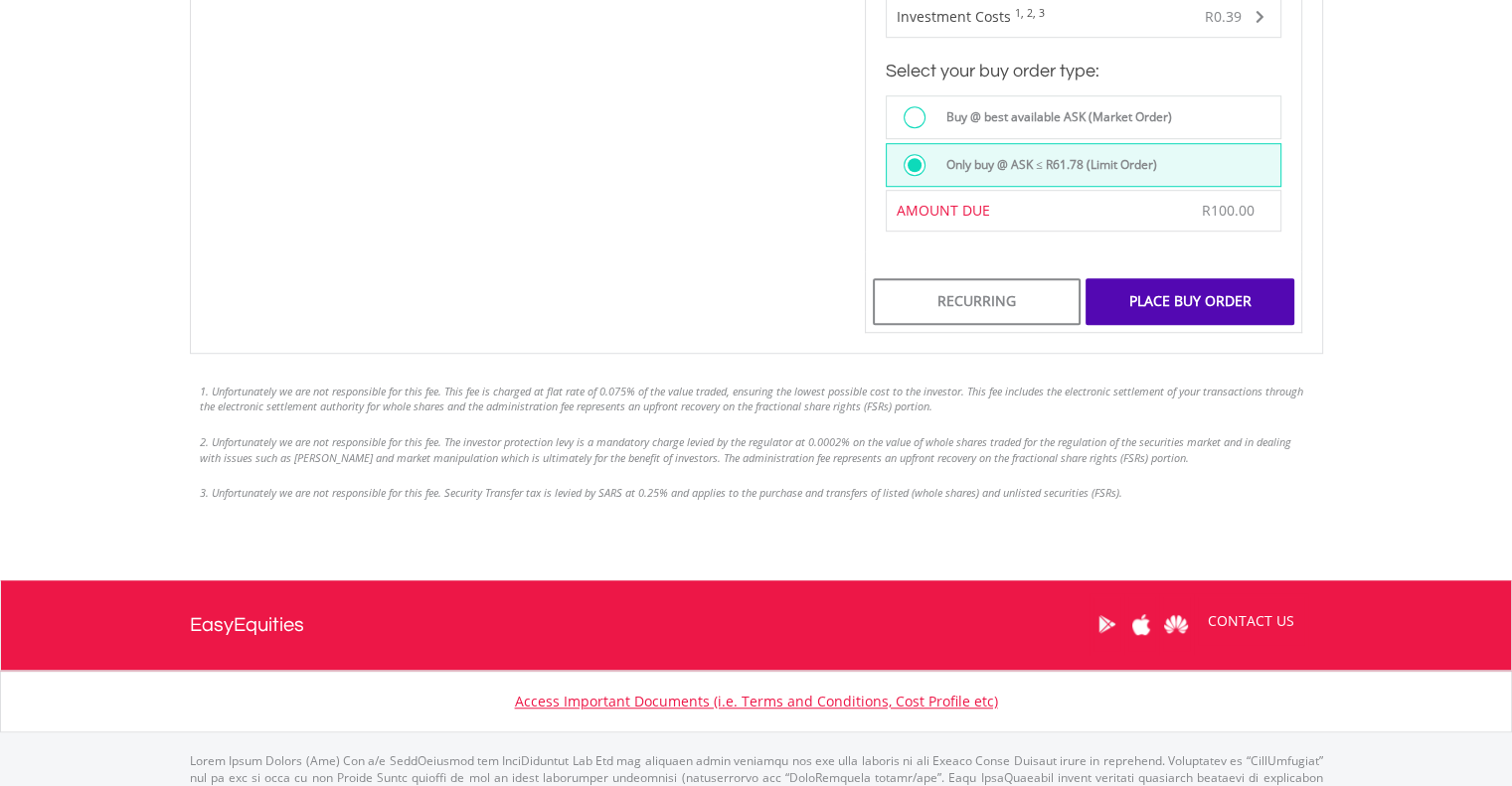 click on "Place Buy Order" at bounding box center (1189, 301) 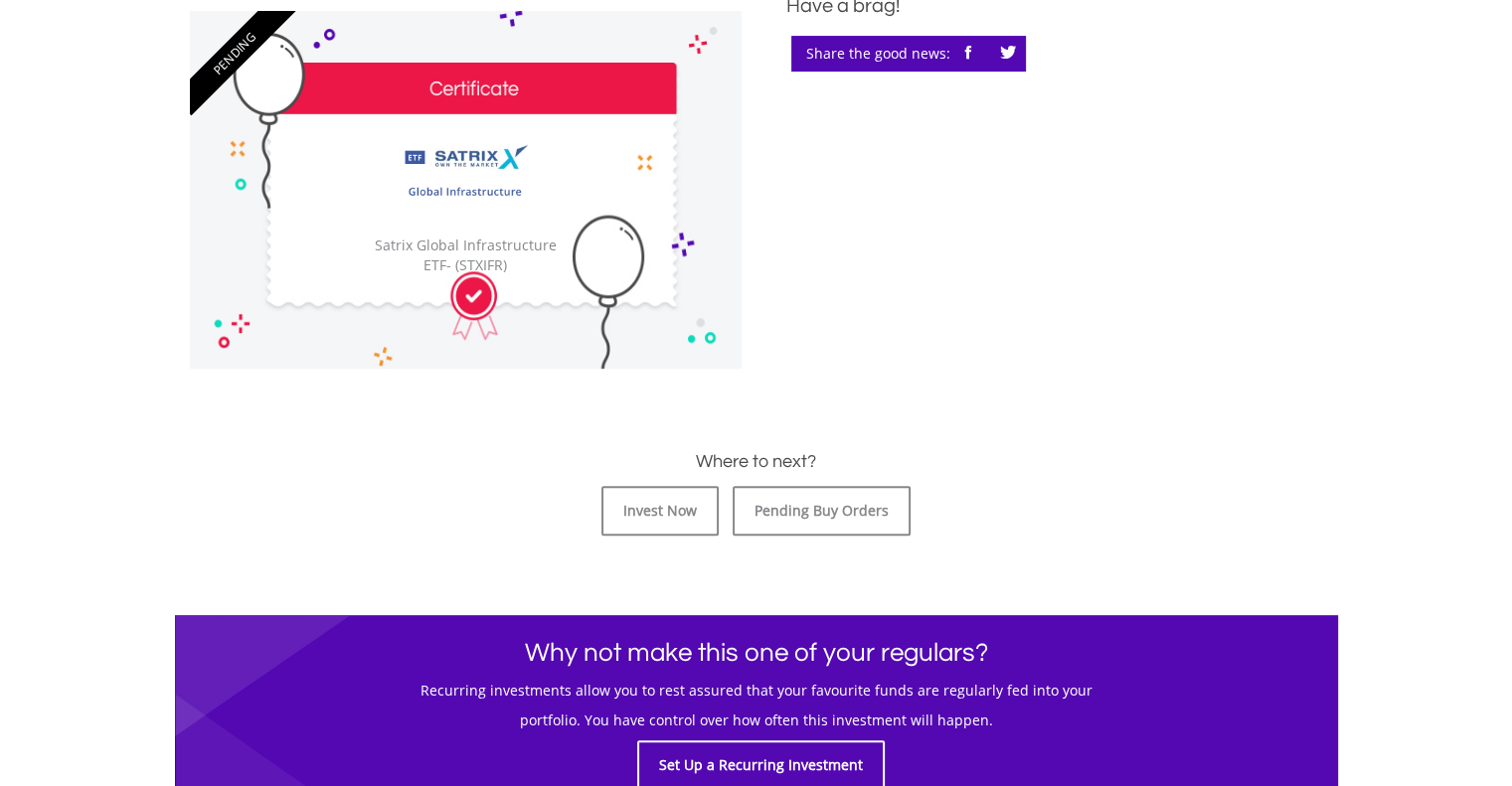 scroll, scrollTop: 715, scrollLeft: 0, axis: vertical 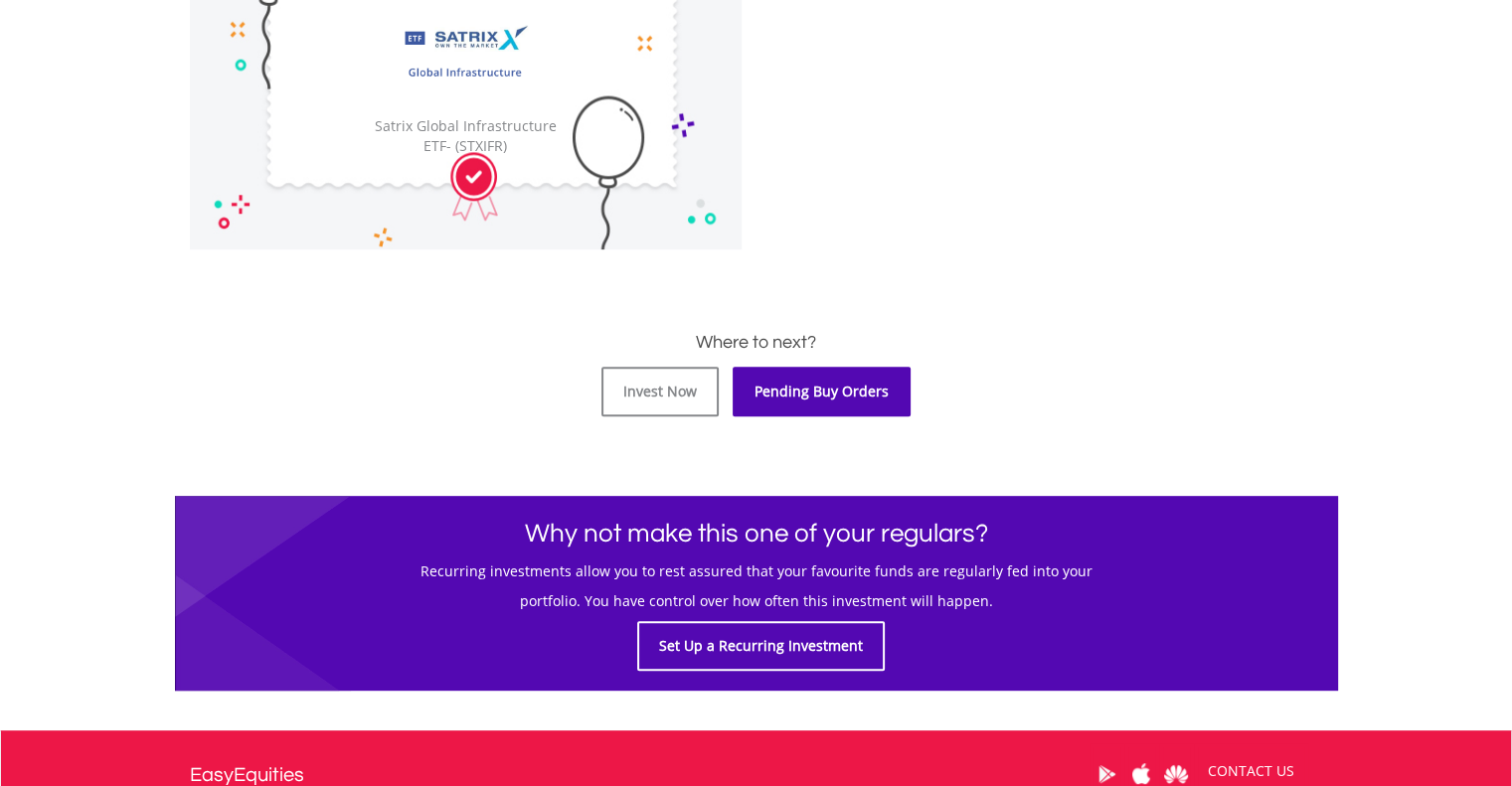 click on "Pending Buy Orders" at bounding box center [821, 392] 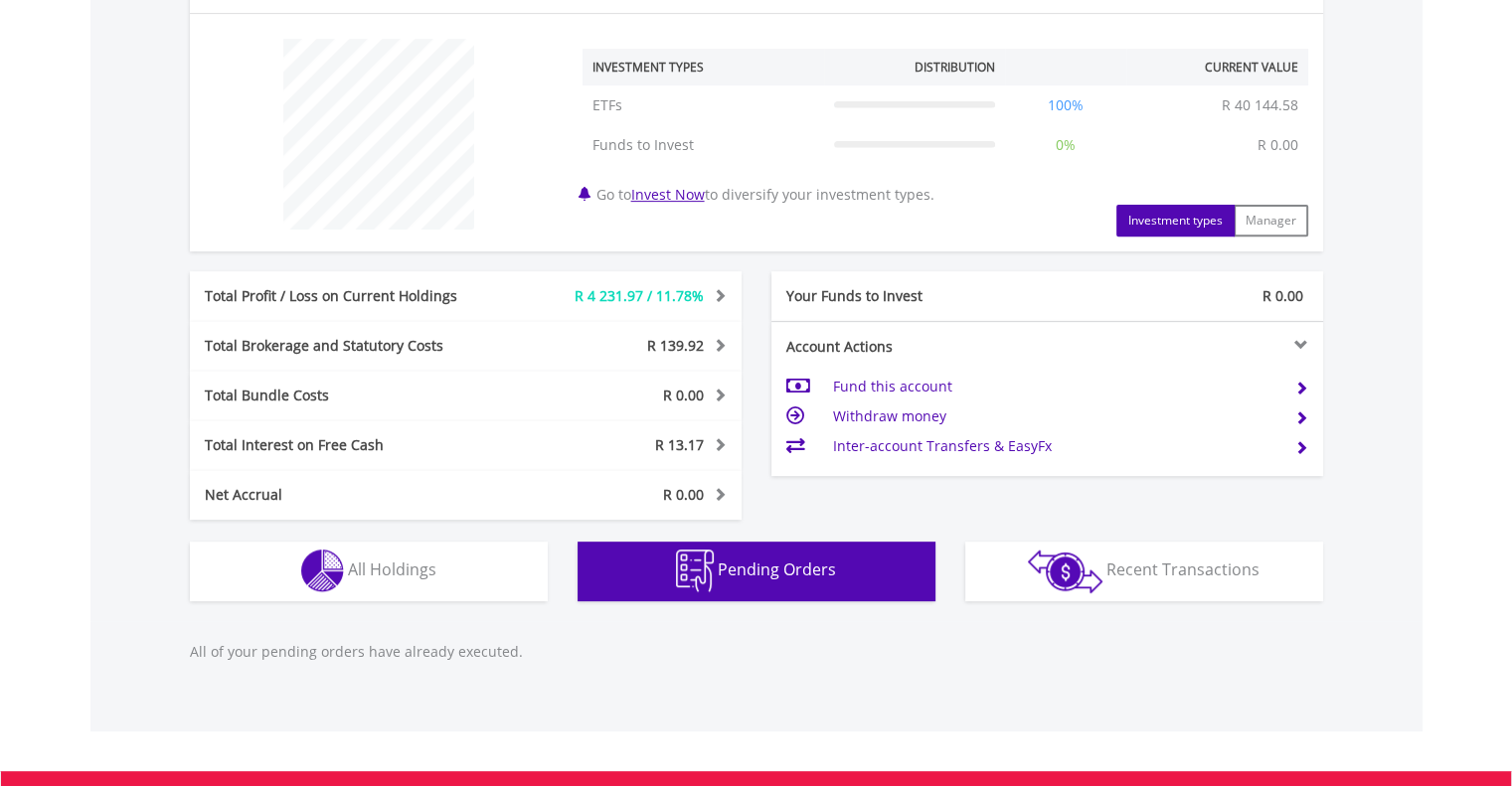 scroll, scrollTop: 1003, scrollLeft: 0, axis: vertical 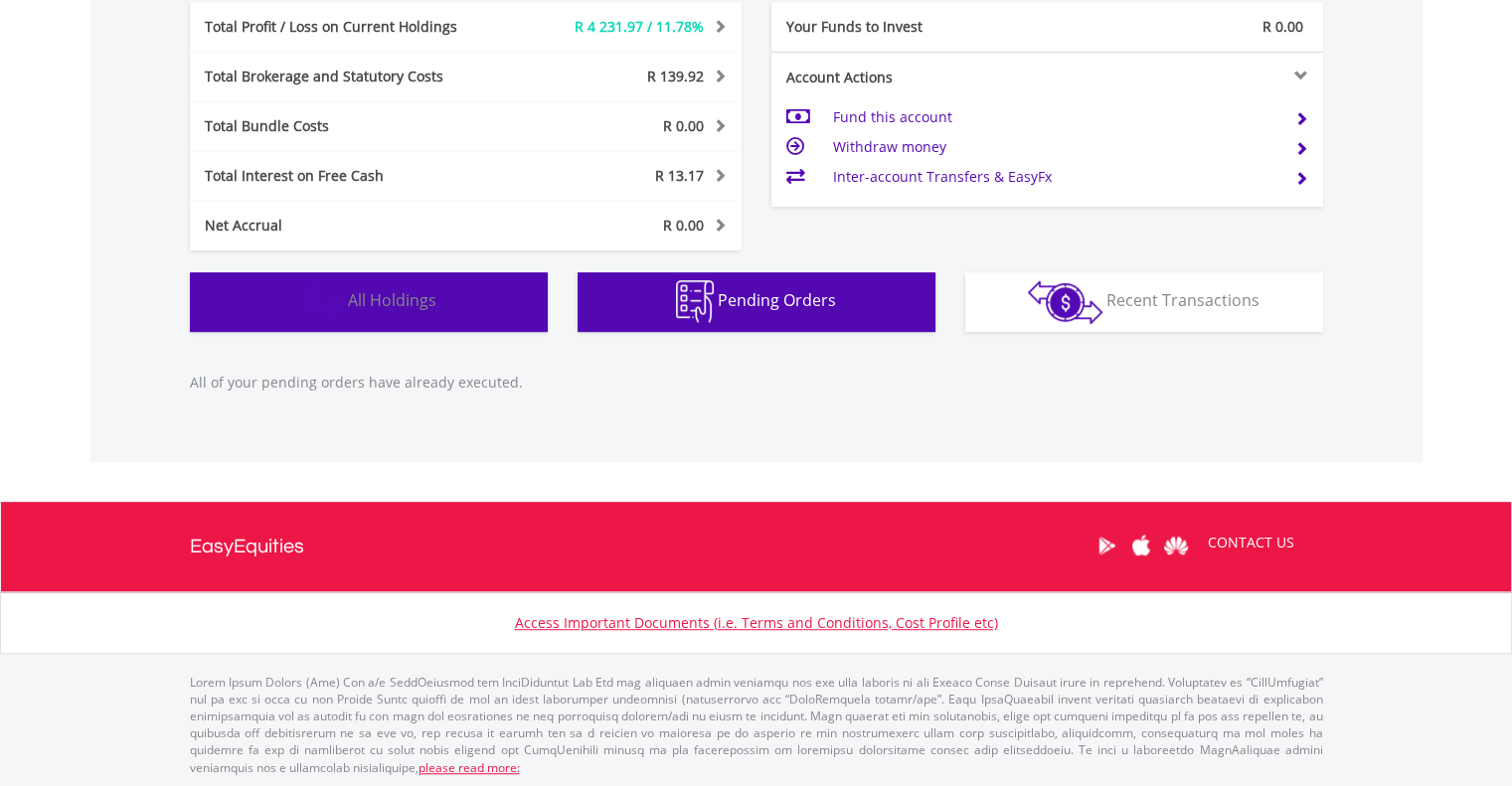 click on "All Holdings" at bounding box center [392, 300] 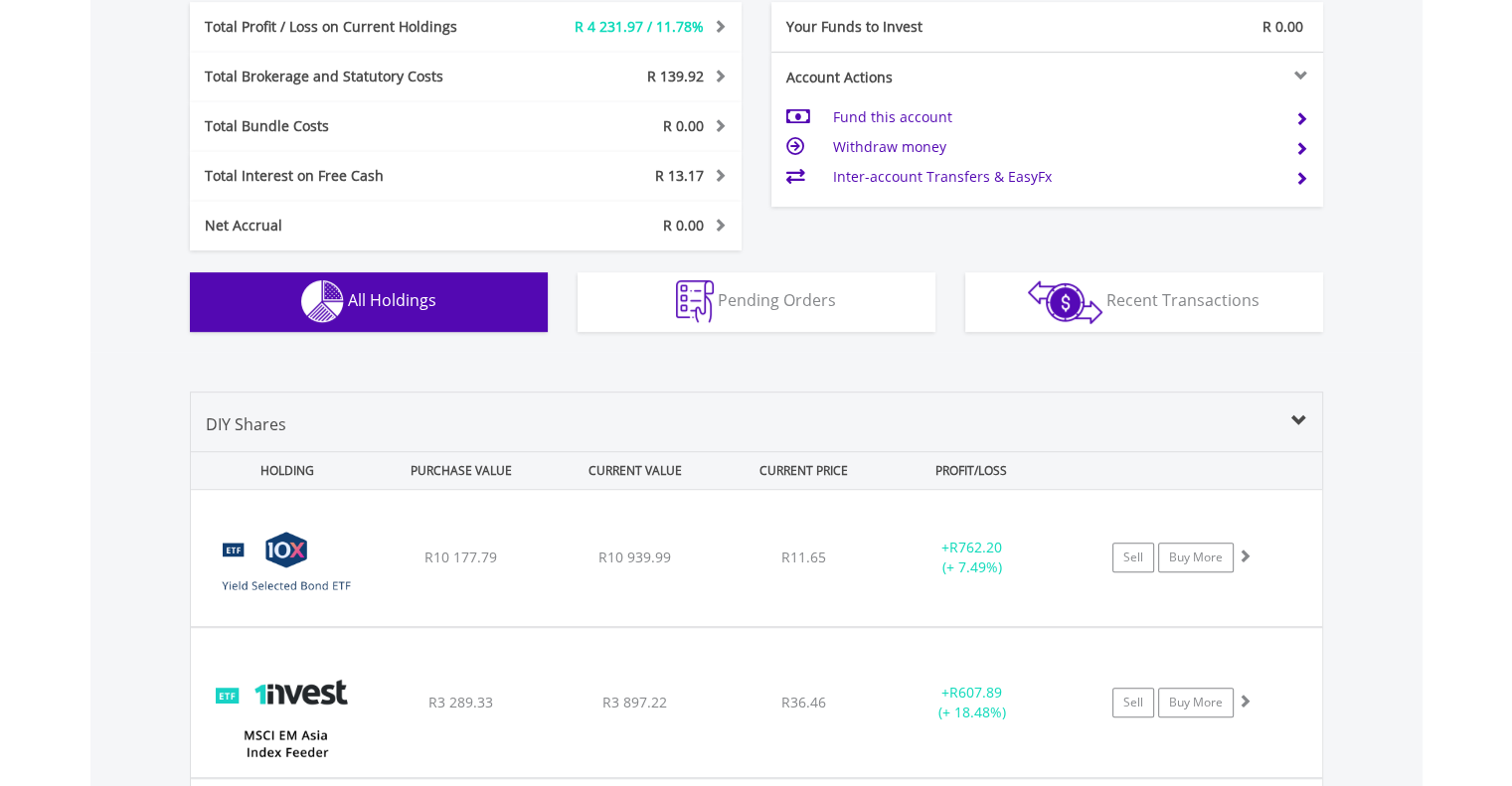 scroll, scrollTop: 1392, scrollLeft: 0, axis: vertical 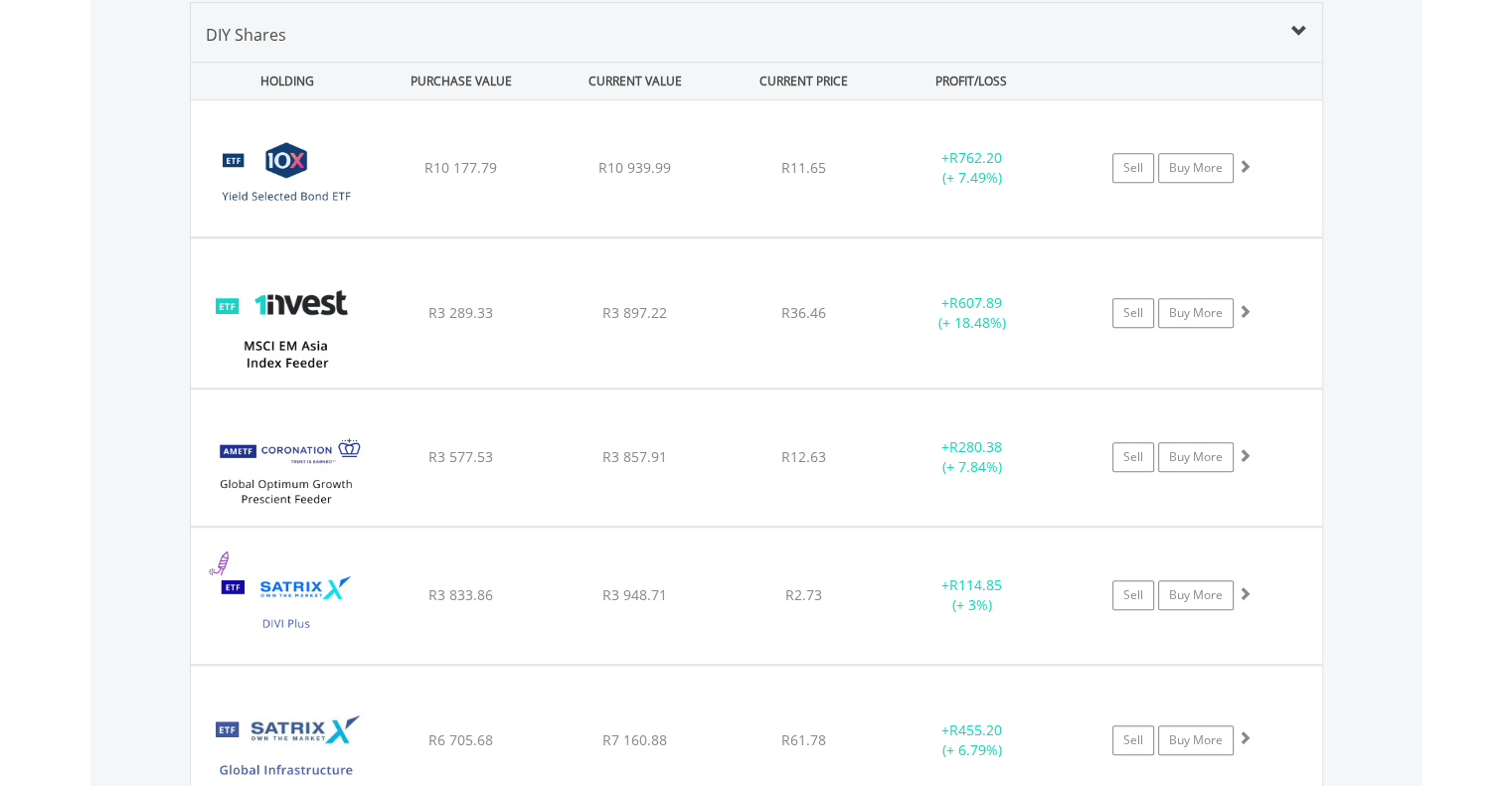 type 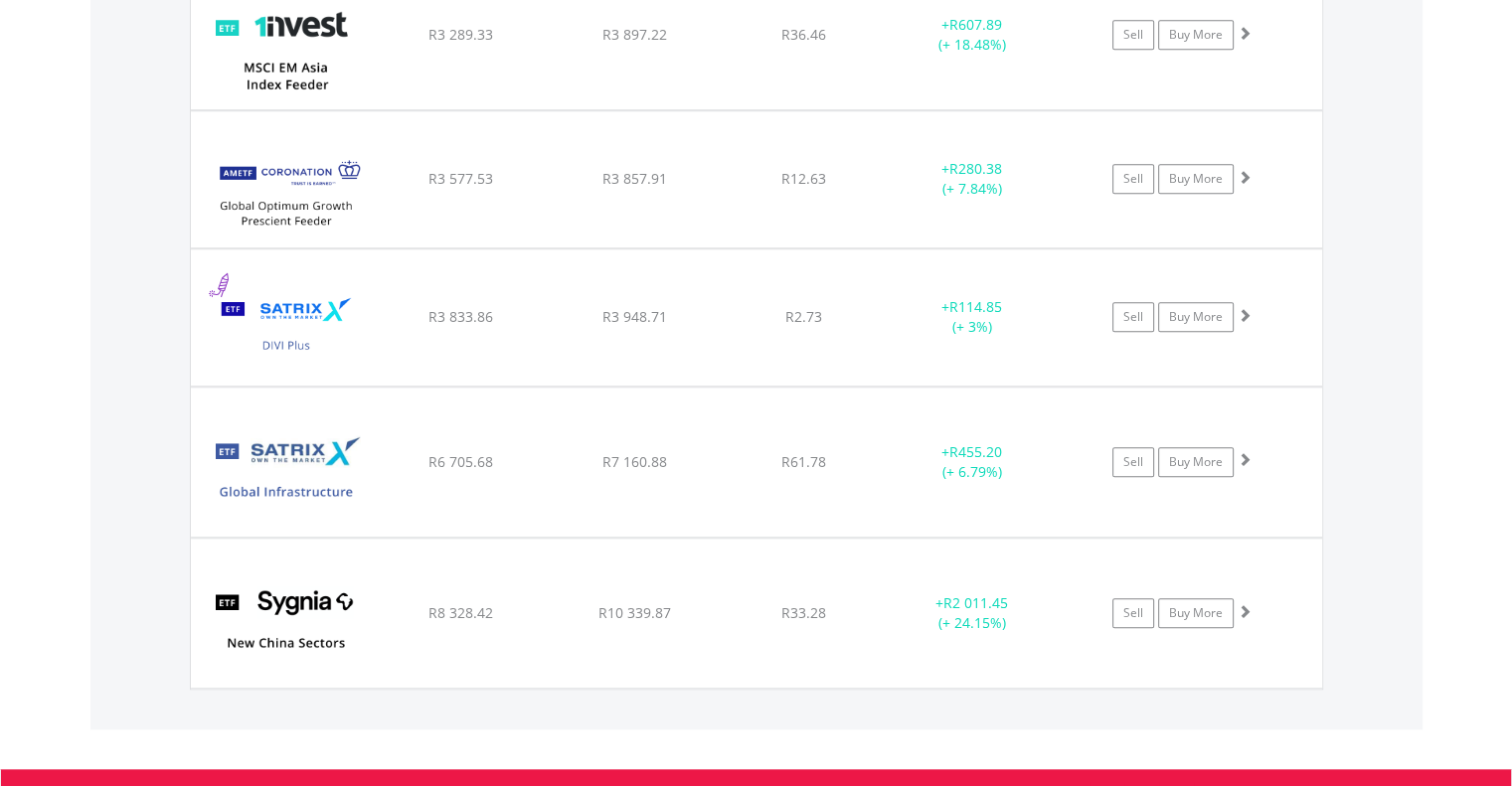 scroll, scrollTop: 1750, scrollLeft: 0, axis: vertical 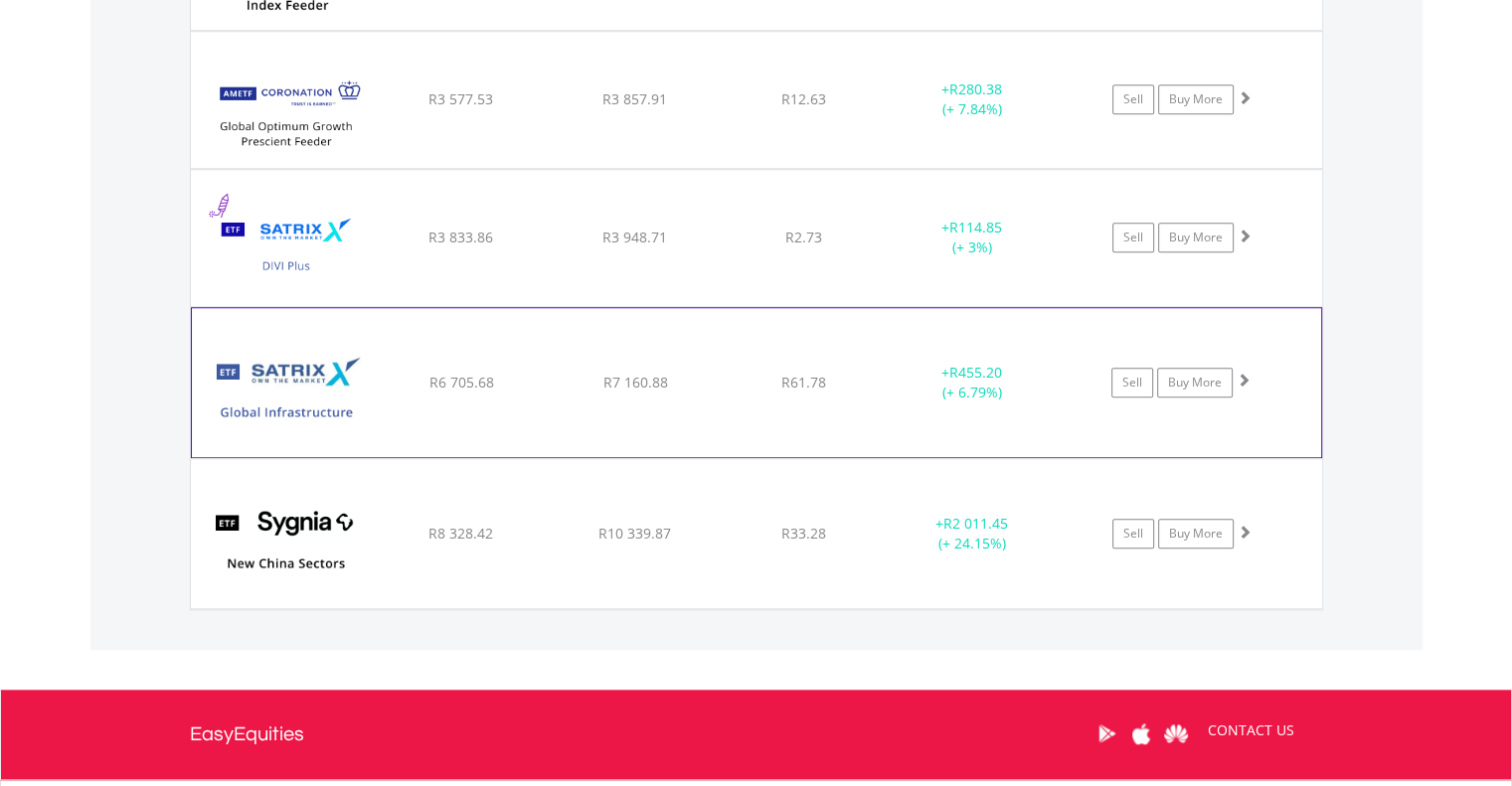 click on "R7 160.88" at bounding box center [634, -190] 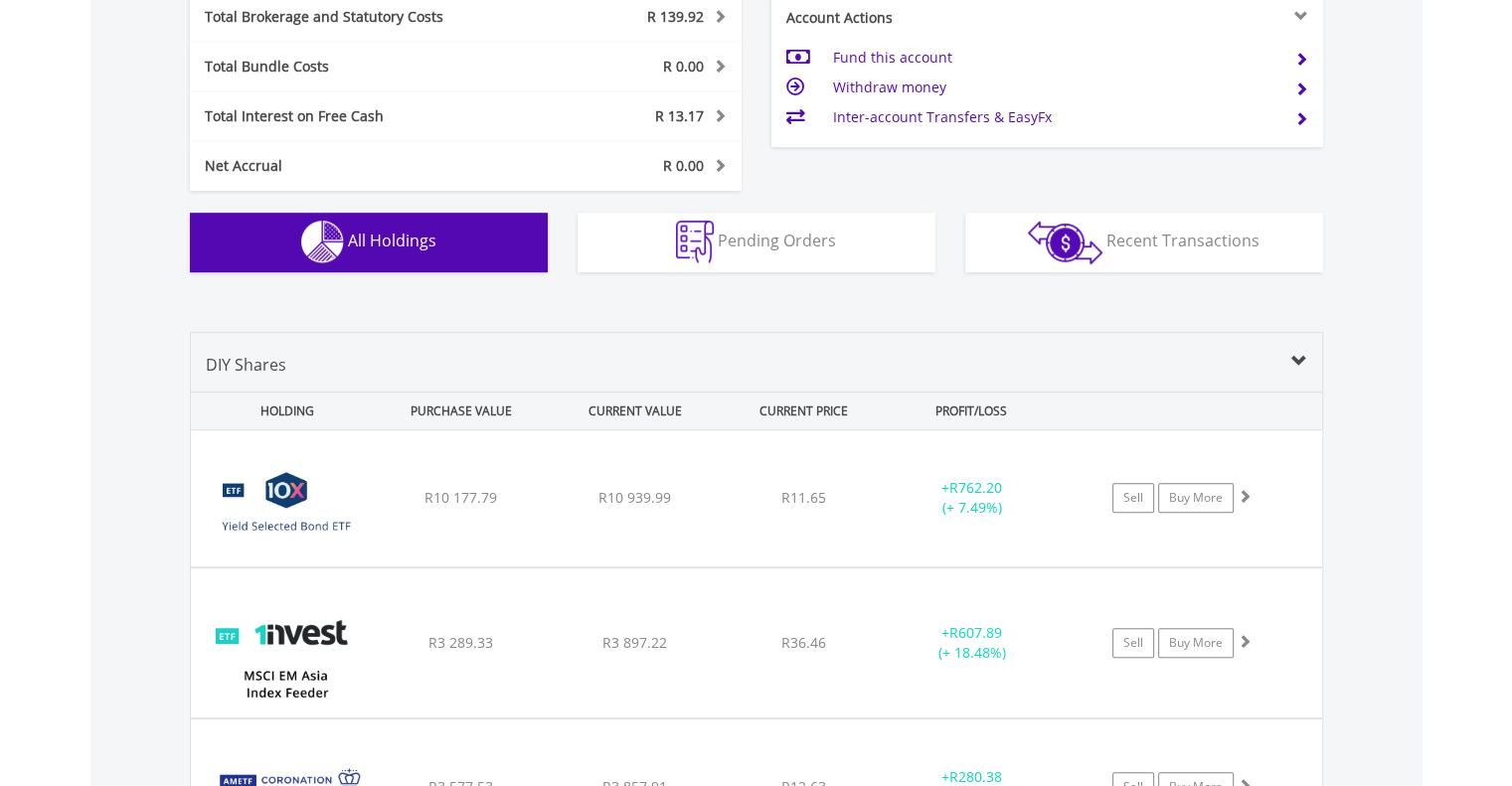 scroll, scrollTop: 375, scrollLeft: 0, axis: vertical 